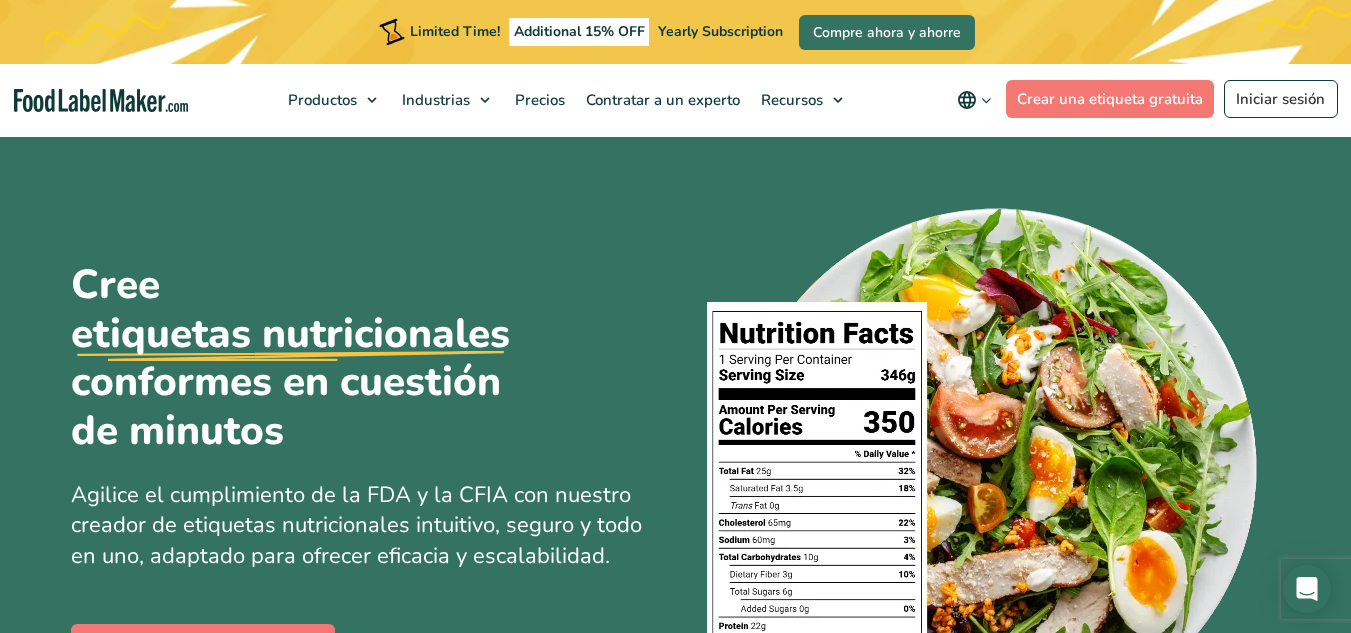 scroll, scrollTop: 40, scrollLeft: 0, axis: vertical 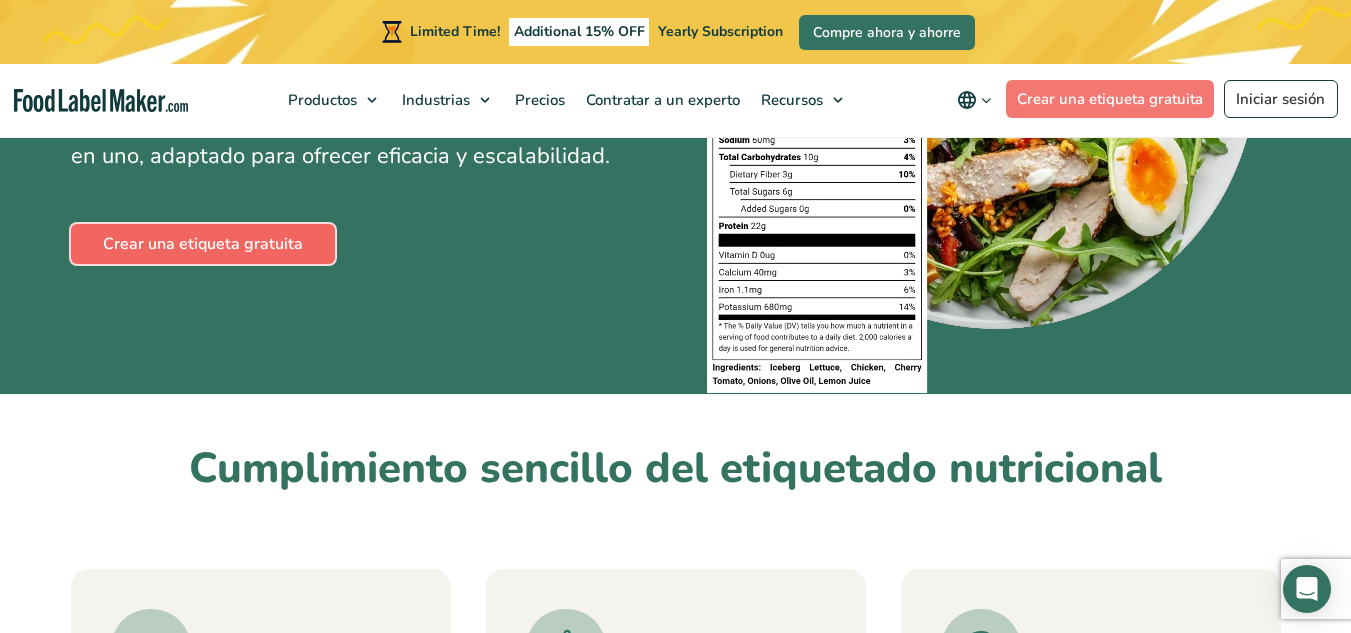 click on "Crear una etiqueta gratuita" at bounding box center [203, 244] 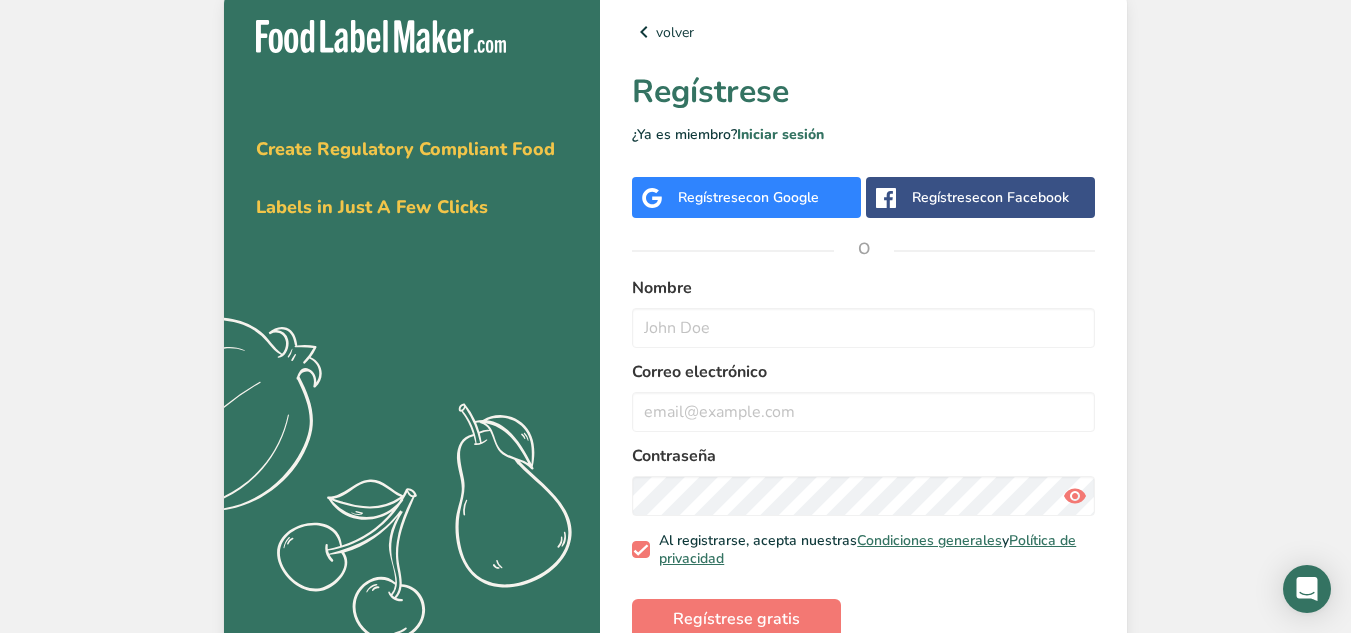 scroll, scrollTop: 0, scrollLeft: 0, axis: both 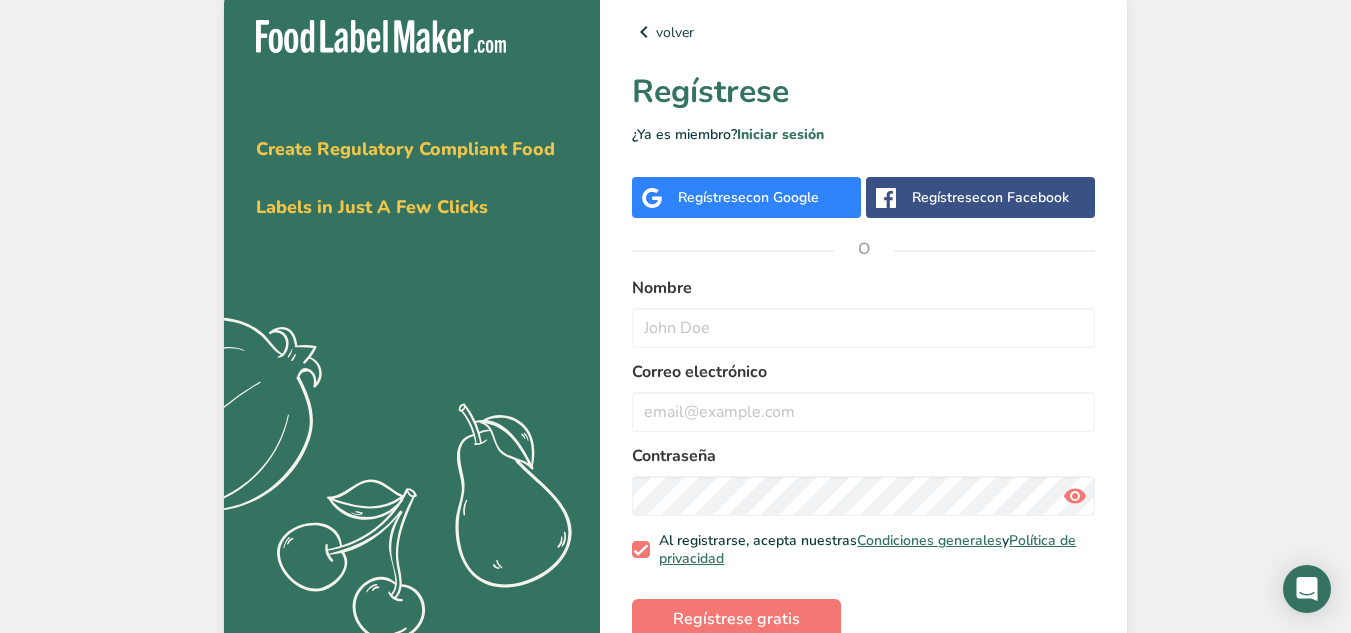 click on "con Google" at bounding box center [782, 197] 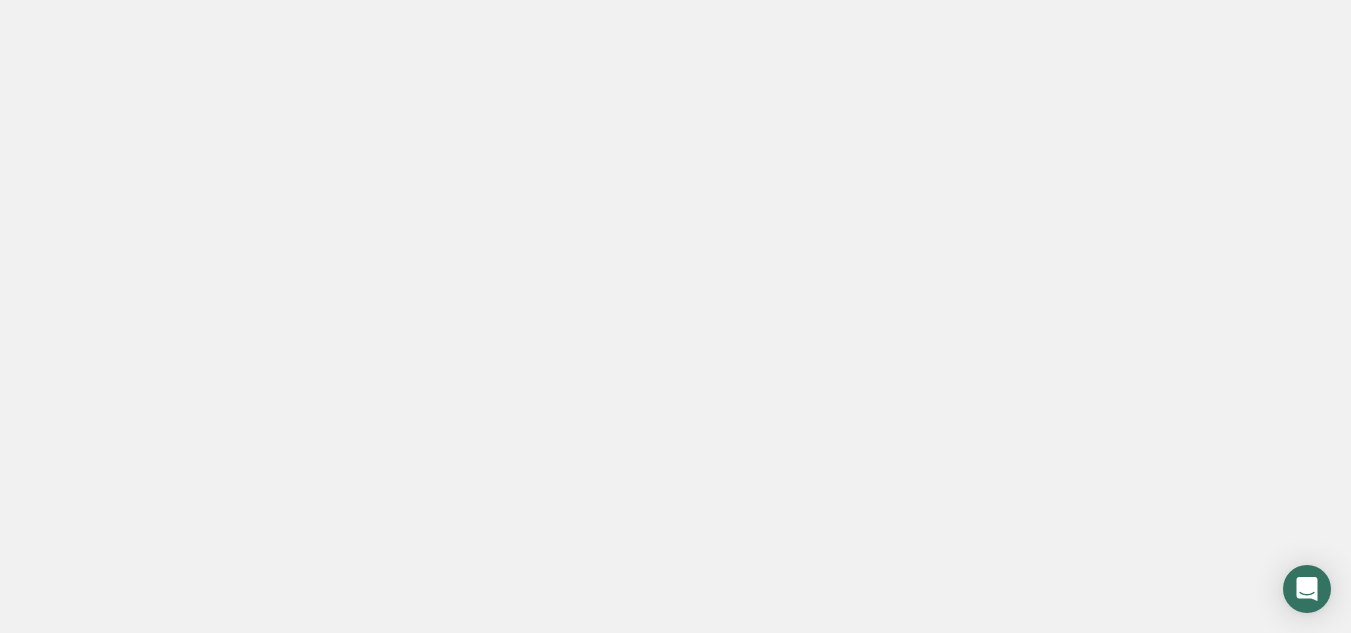 scroll, scrollTop: 0, scrollLeft: 0, axis: both 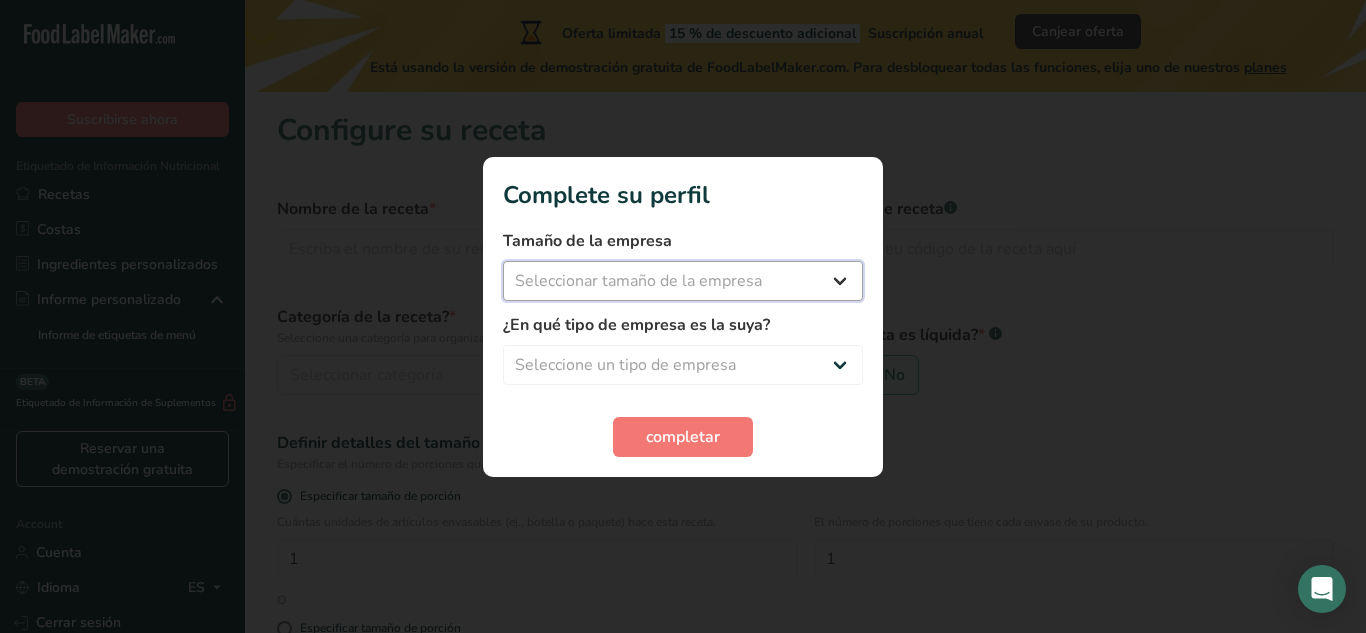 click on "Seleccionar tamaño de la empresa
Menos de 10 empleados
De 10 a 50 empleados
De 51 a 500 empleados
Más de 500 empleados" at bounding box center (683, 281) 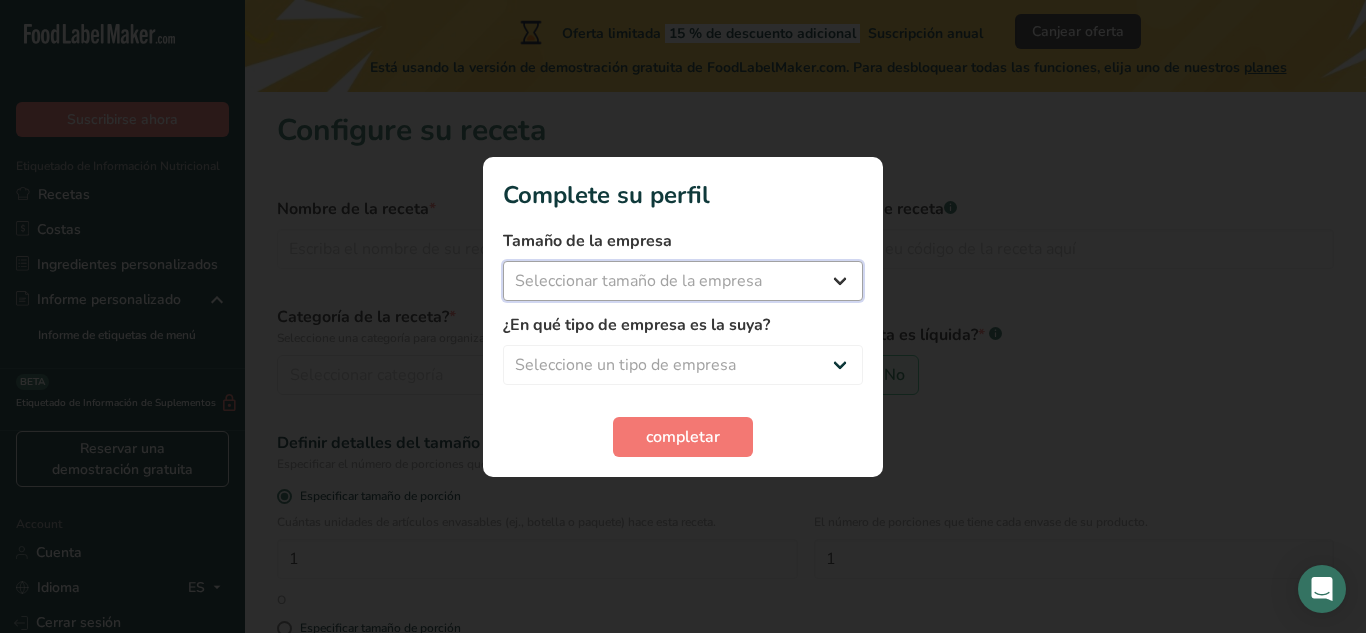 select on "1" 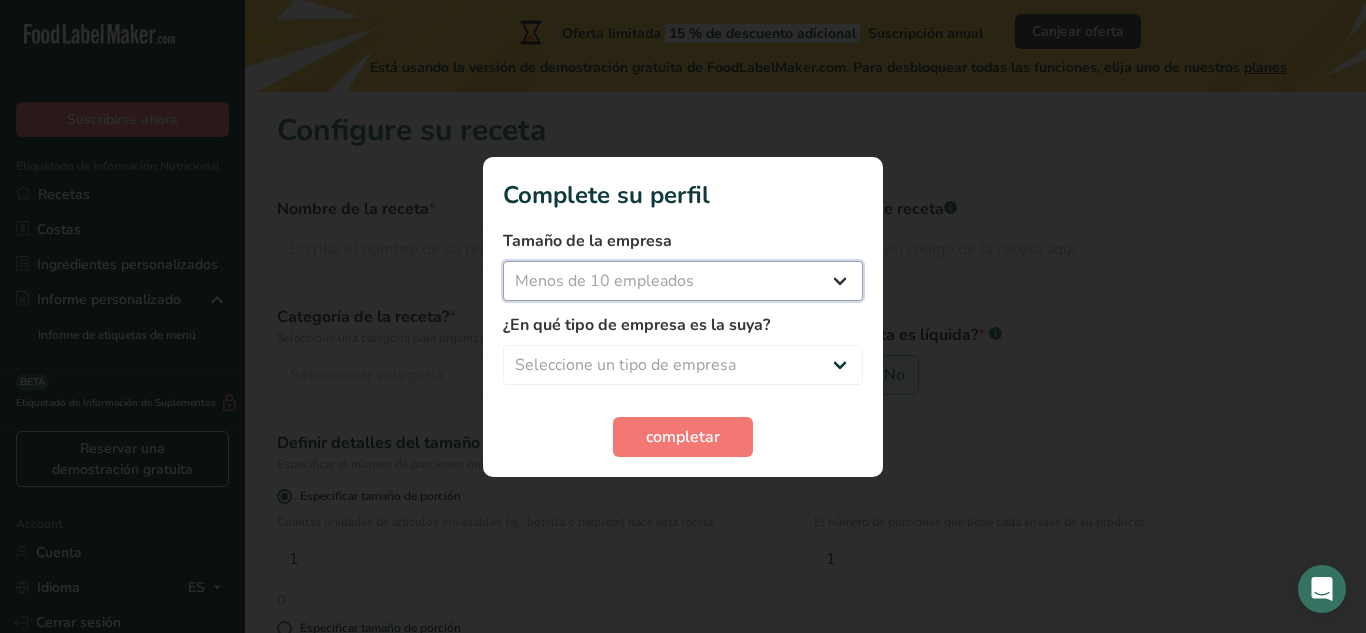 click on "Seleccionar tamaño de la empresa
Menos de 10 empleados
De 10 a 50 empleados
De 51 a 500 empleados
Más de 500 empleados" at bounding box center (683, 281) 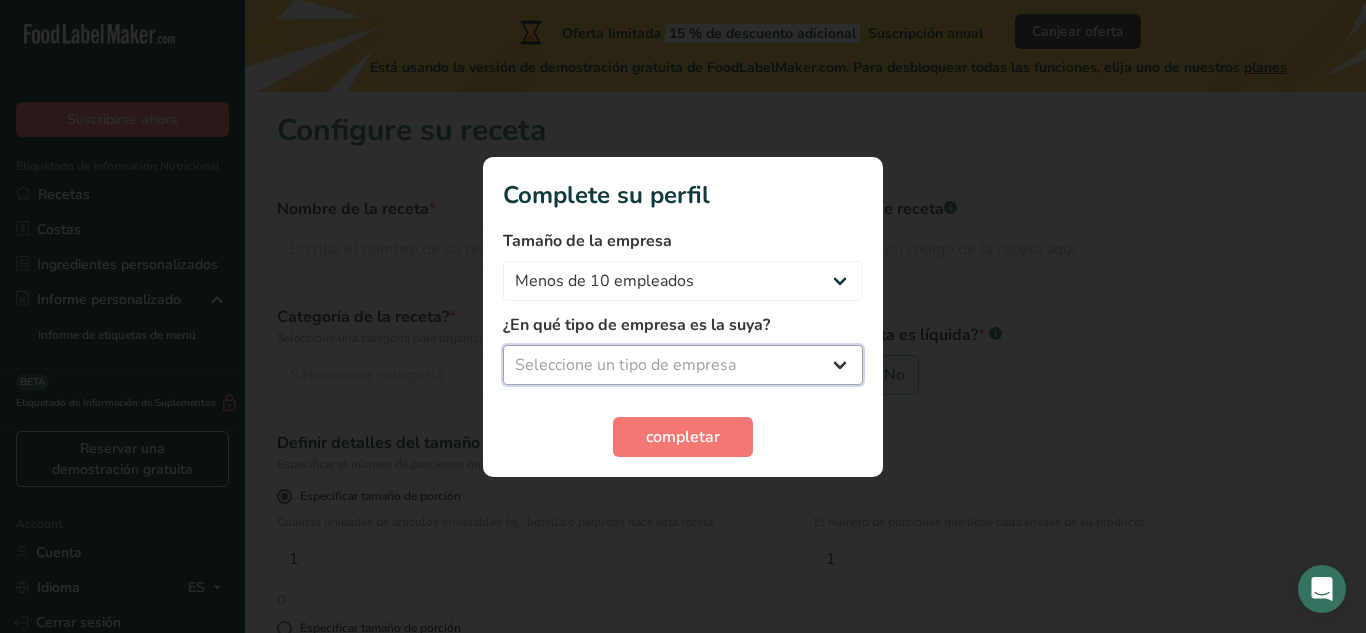 click on "Seleccione un tipo de empresa
Fabricante de alimentos envasados
Restaurante y cafetería
Panadería
Empresa de comidas preparadas y cáterin
Nutricionista
Bloguero gastronómico
Entrenador personal
Otro" at bounding box center [683, 365] 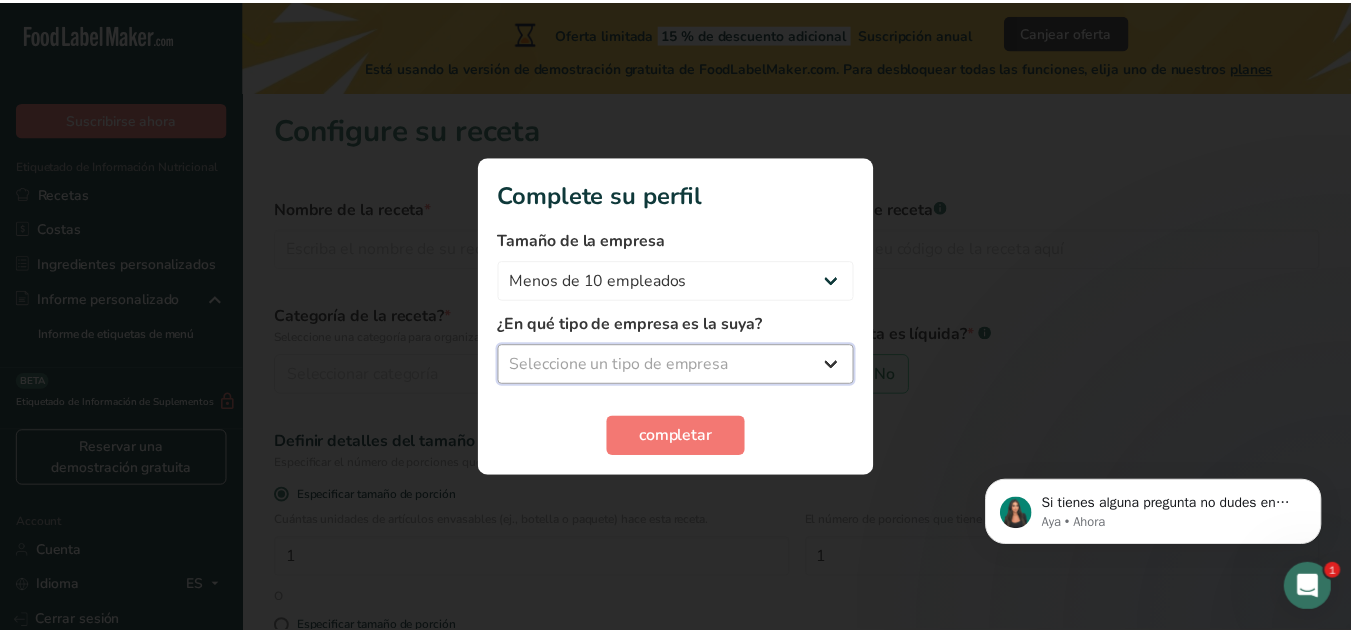 scroll, scrollTop: 0, scrollLeft: 0, axis: both 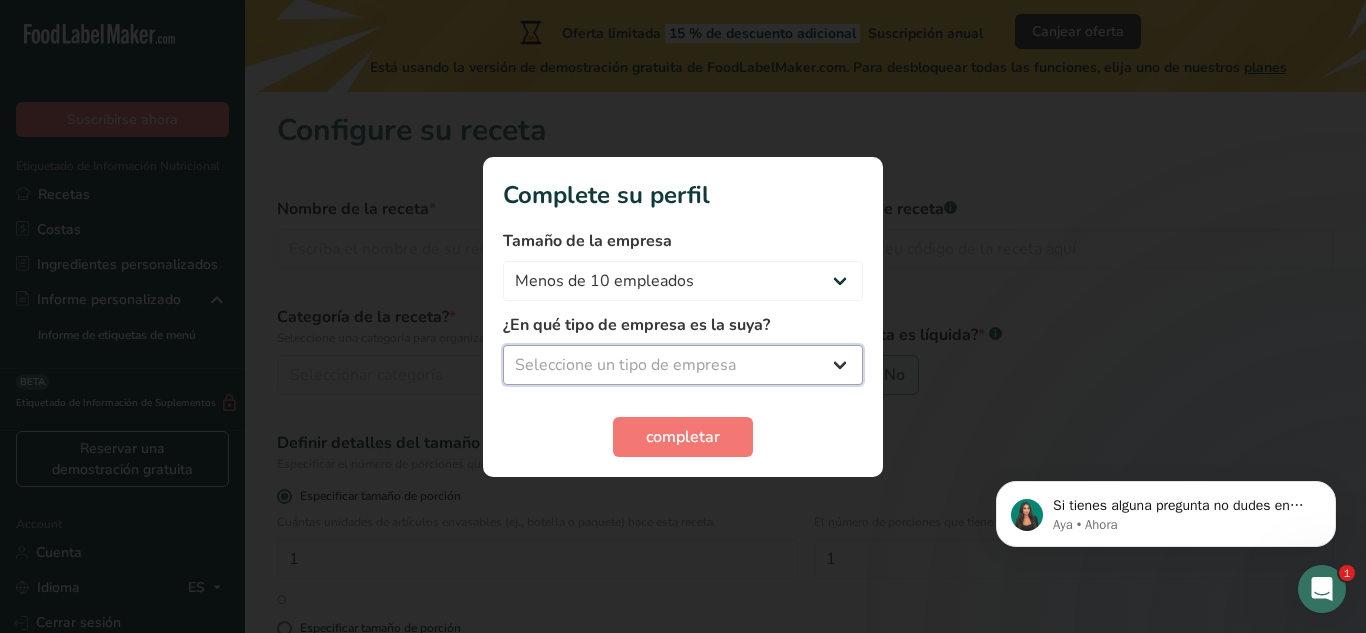 select on "5" 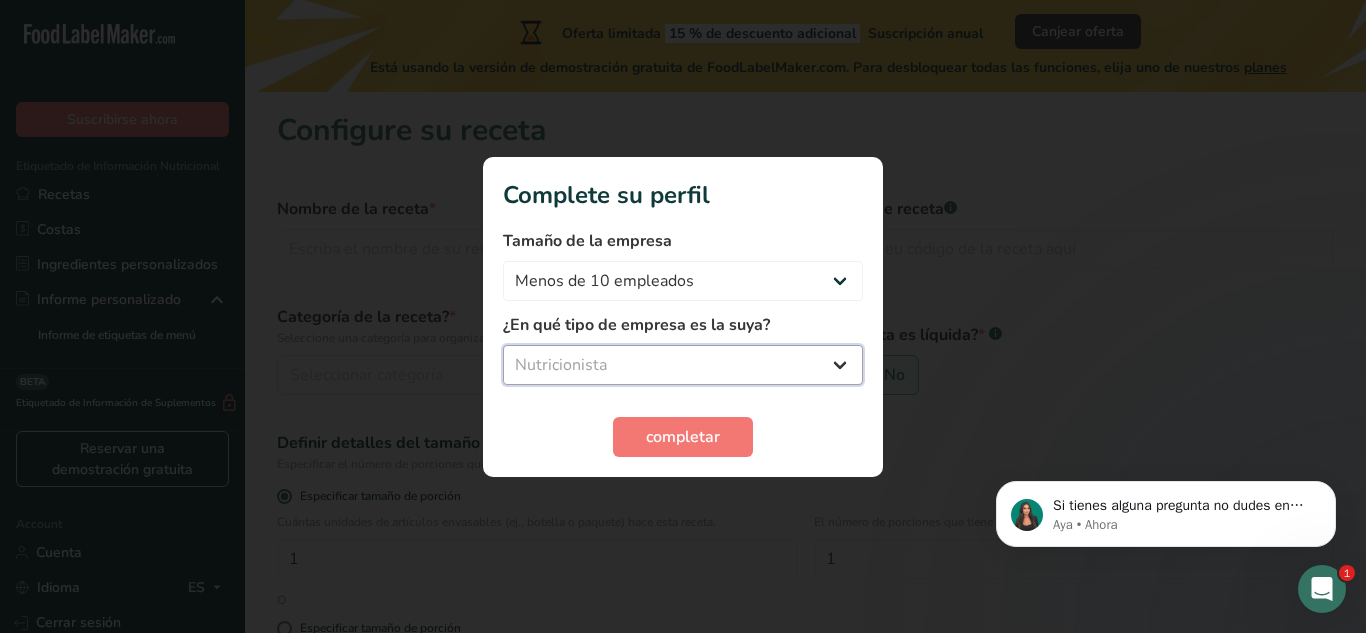 click on "Seleccione un tipo de empresa
Fabricante de alimentos envasados
Restaurante y cafetería
Panadería
Empresa de comidas preparadas y cáterin
Nutricionista
Bloguero gastronómico
Entrenador personal
Otro" at bounding box center [683, 365] 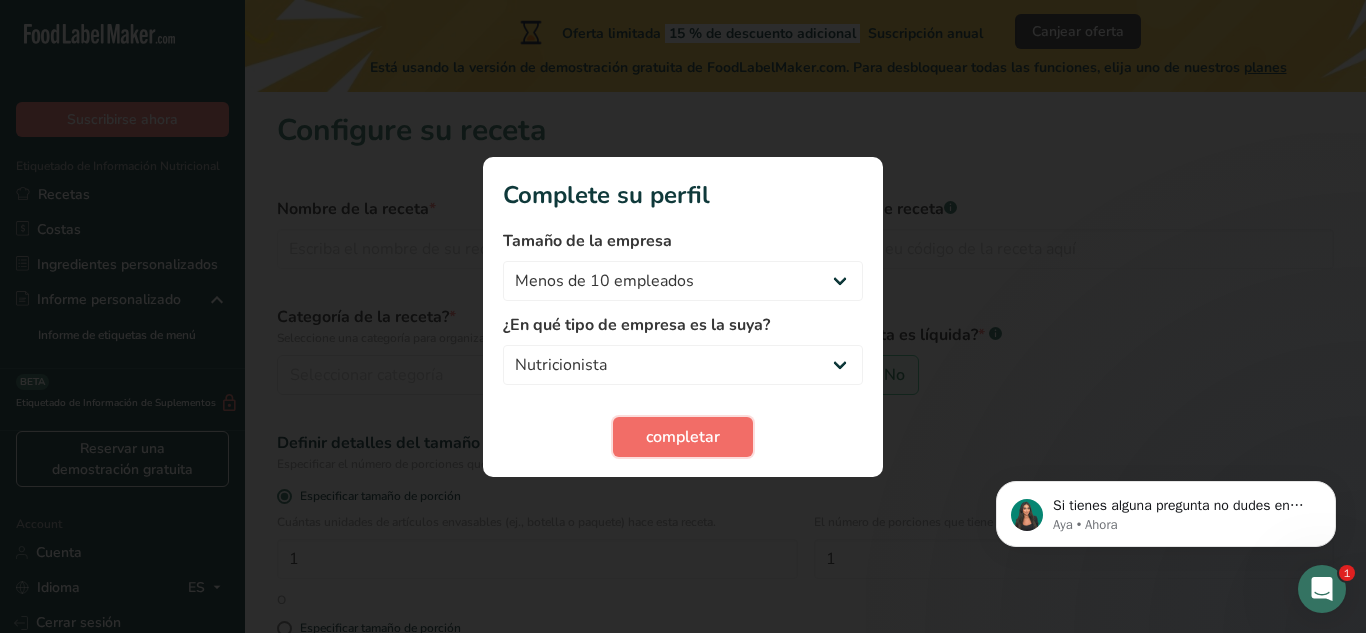 click on "completar" at bounding box center (683, 437) 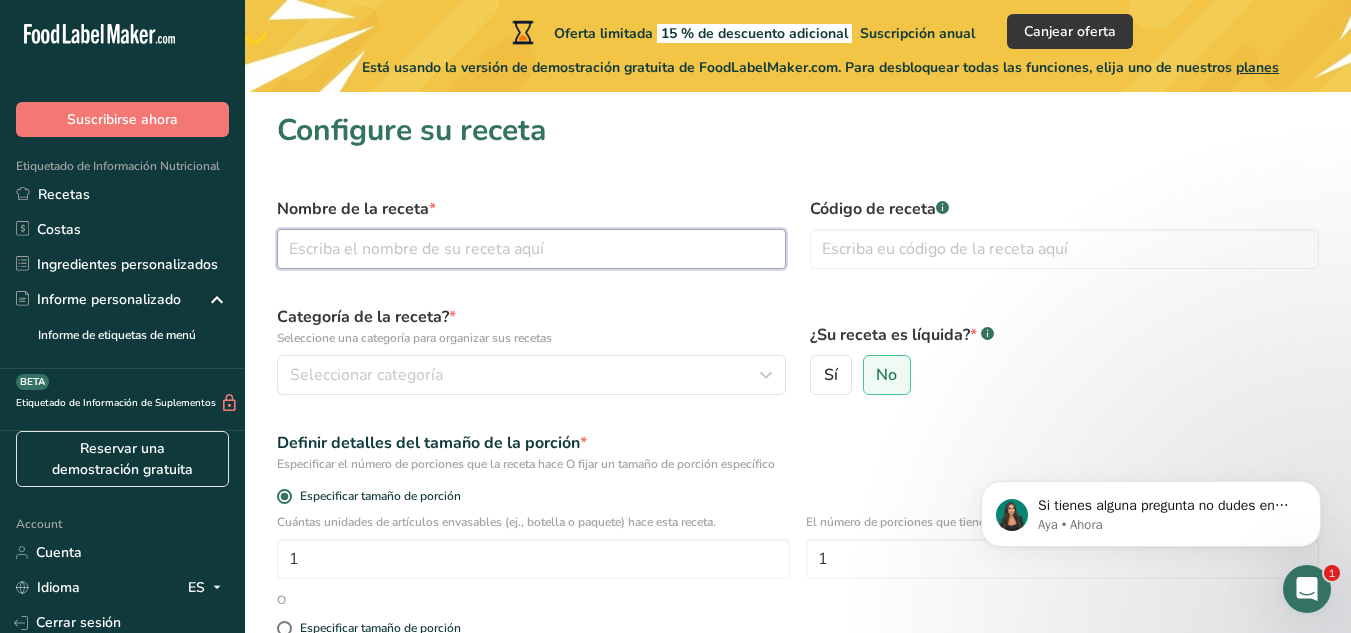 click at bounding box center (531, 249) 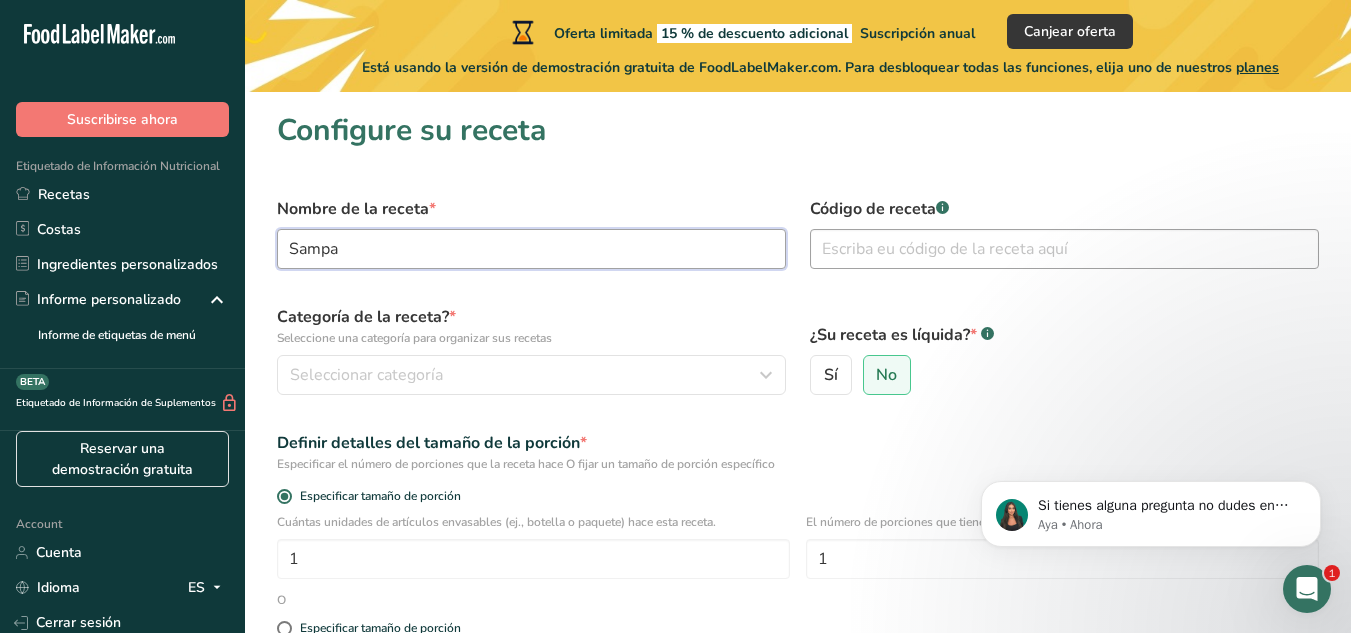 type on "Sampa" 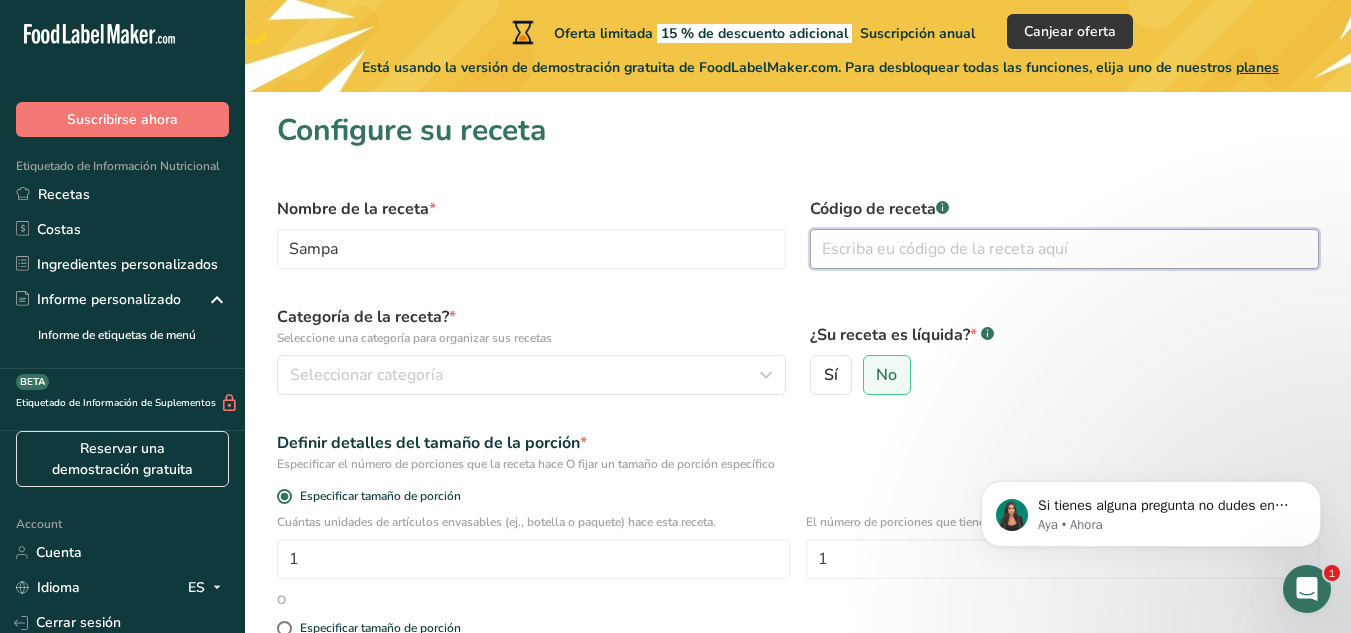 click at bounding box center [1064, 249] 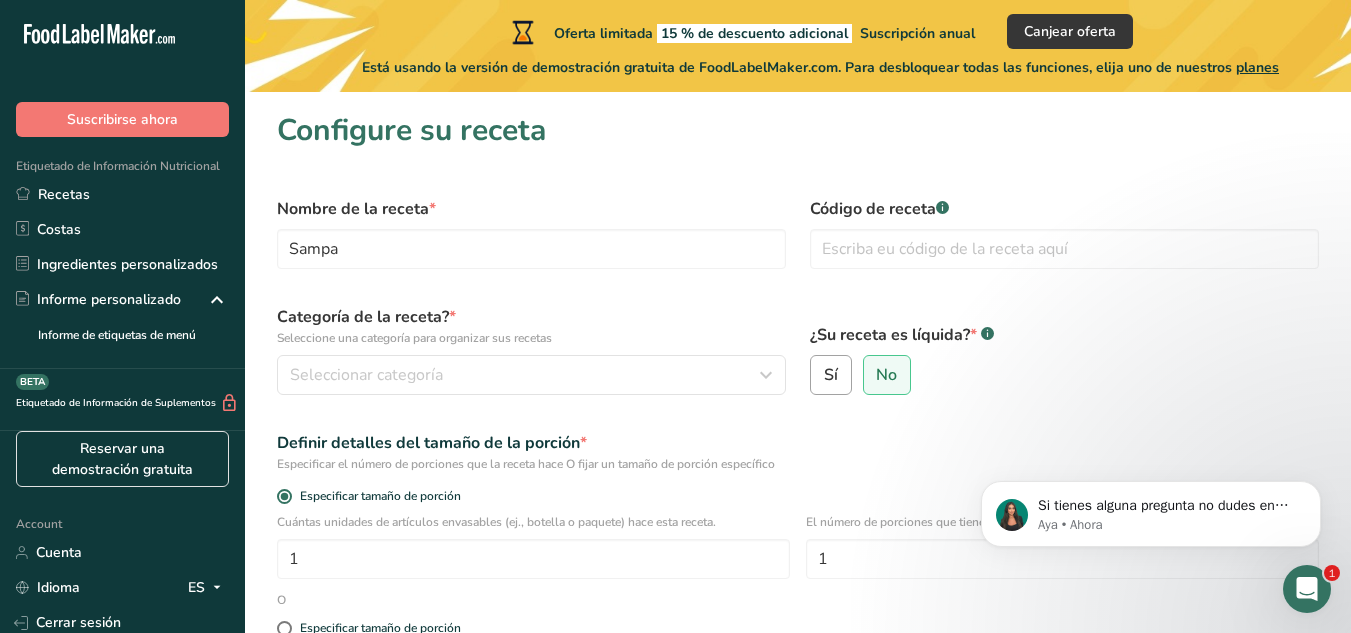 click on "Sí" at bounding box center [831, 375] 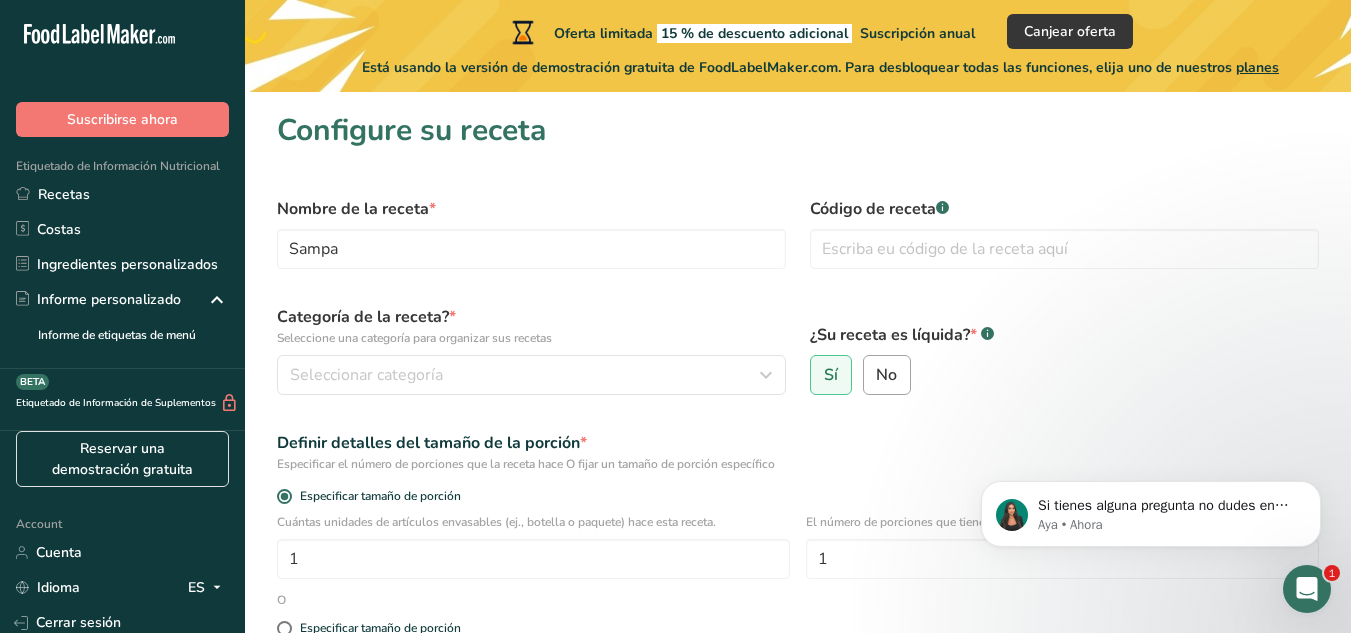 click on "No" at bounding box center (887, 375) 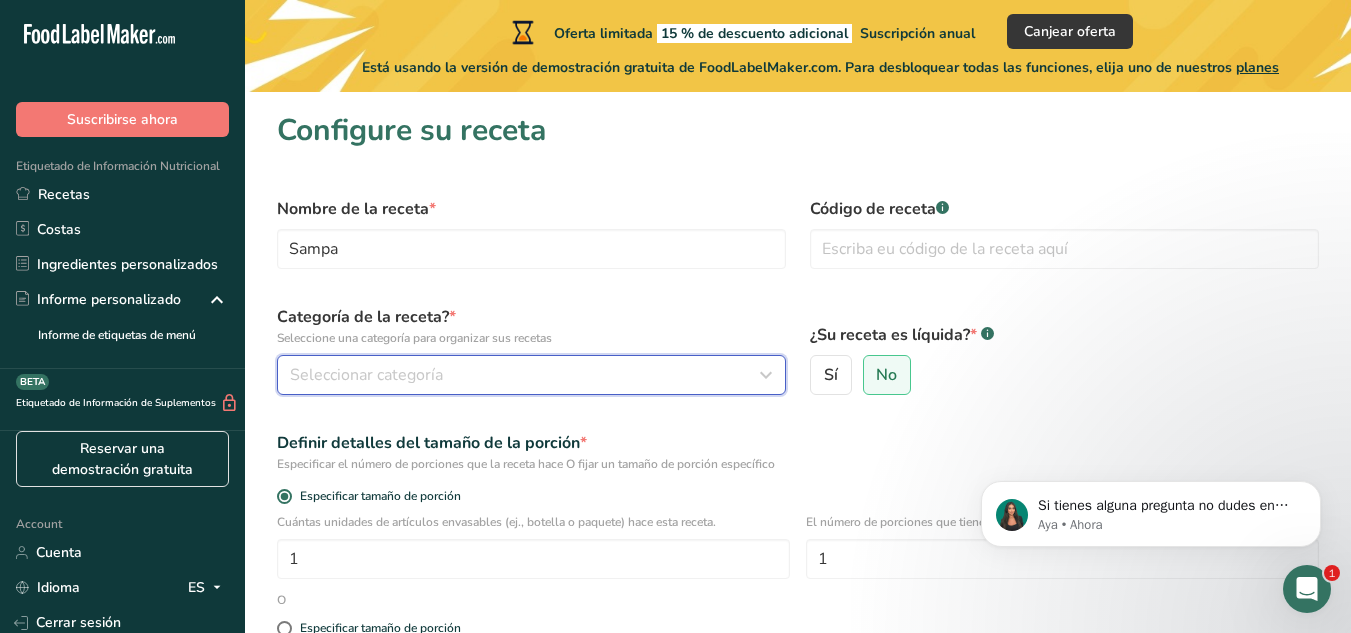 click on "Seleccionar categoría" at bounding box center (525, 375) 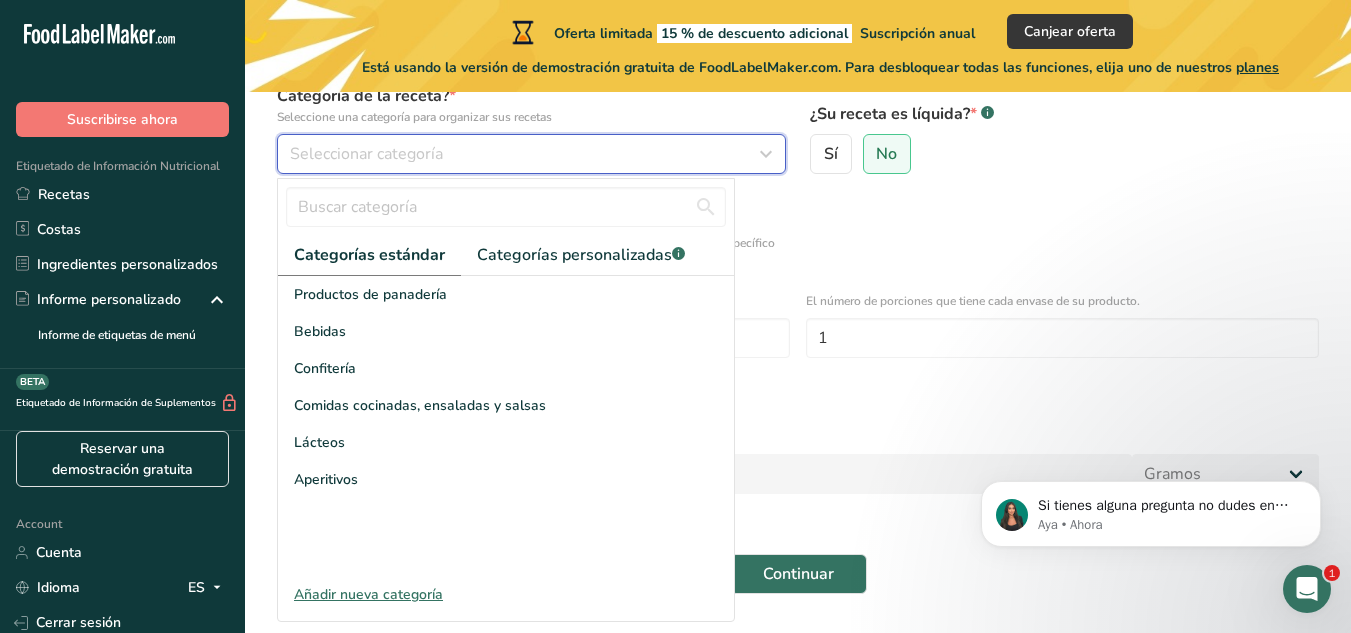 scroll, scrollTop: 231, scrollLeft: 0, axis: vertical 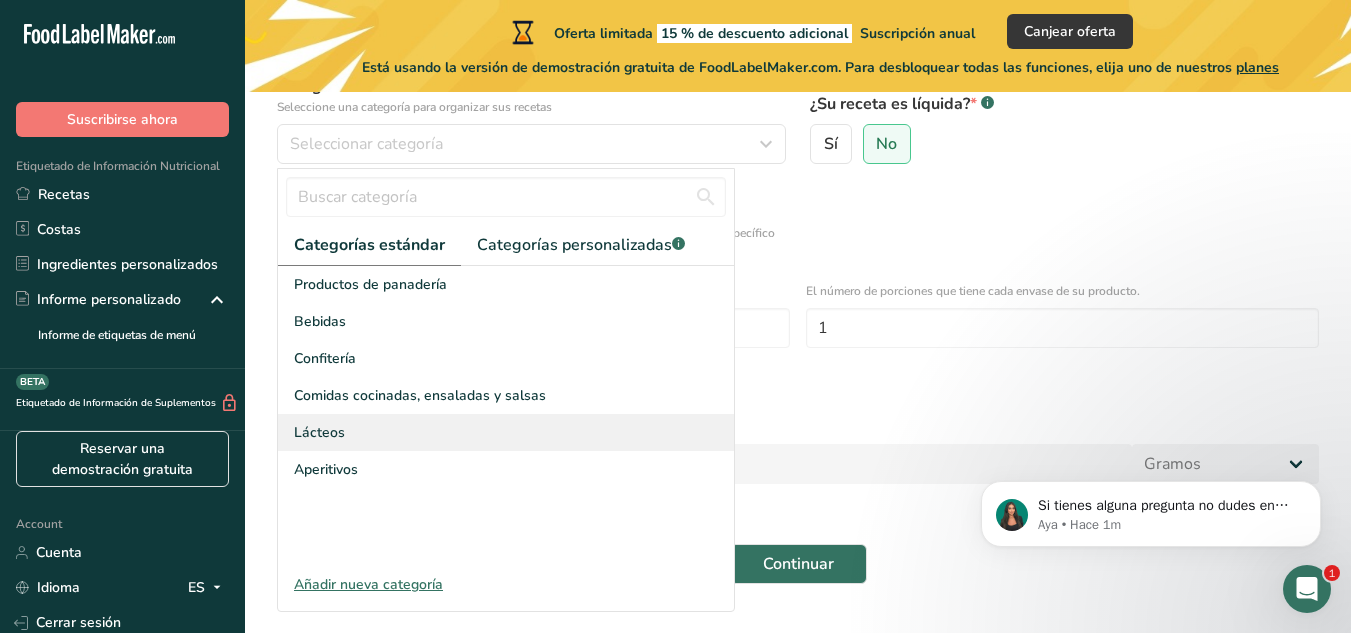 click on "Lácteos" at bounding box center [506, 432] 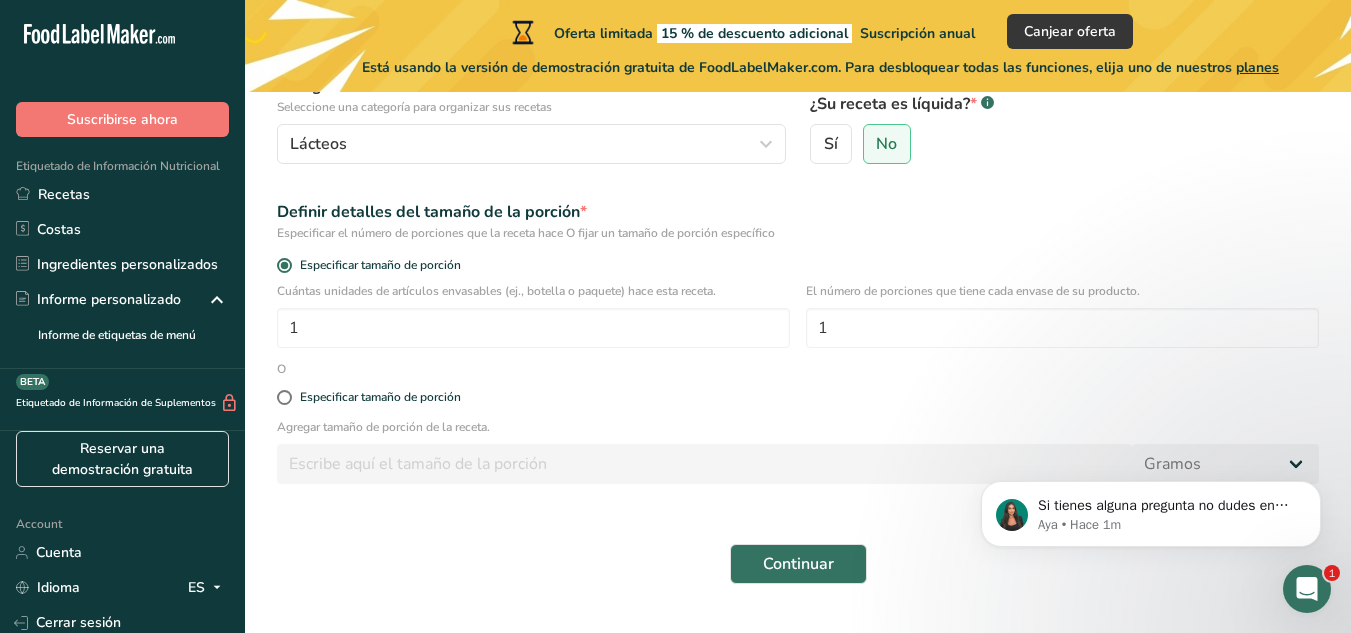 click on "Agregar tamaño de porción de la receta." at bounding box center (798, 427) 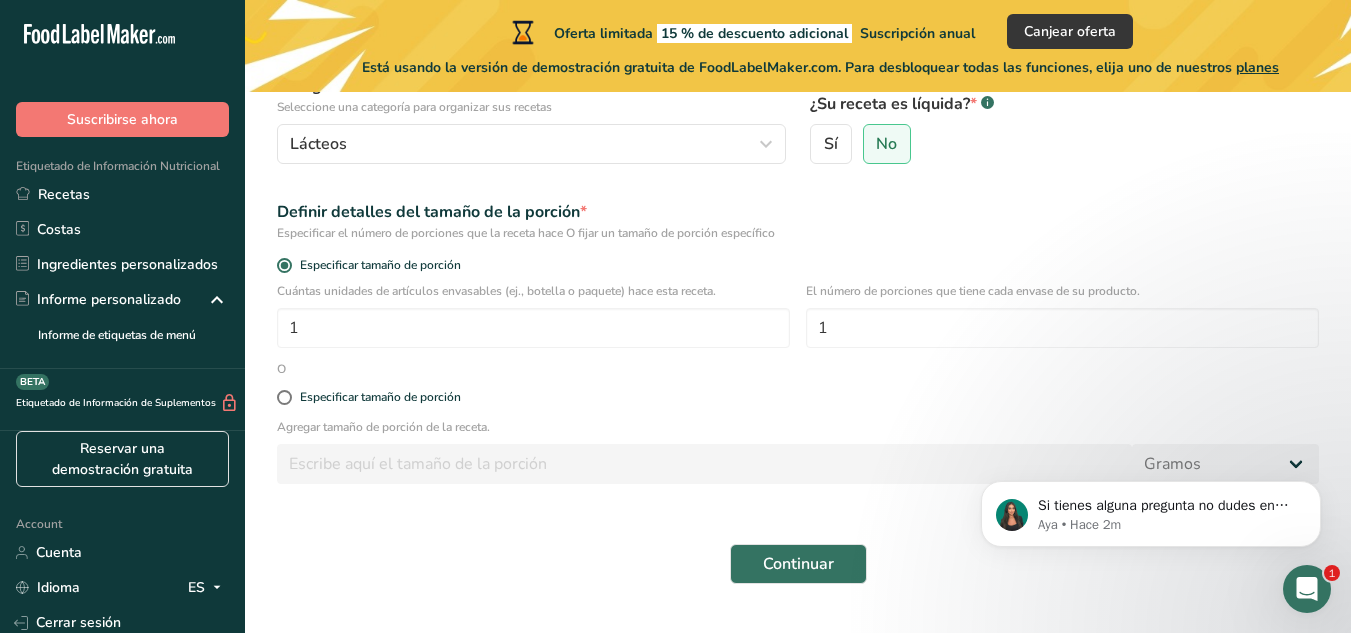 click on "Agregar tamaño de porción de la receta." at bounding box center (798, 427) 